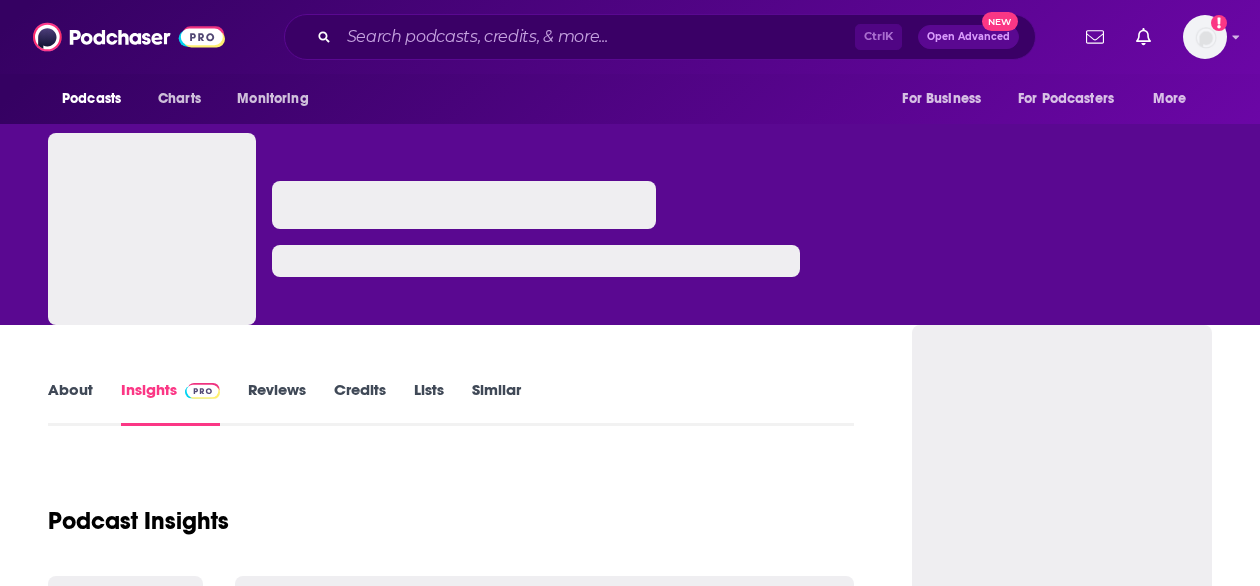 scroll, scrollTop: 0, scrollLeft: 0, axis: both 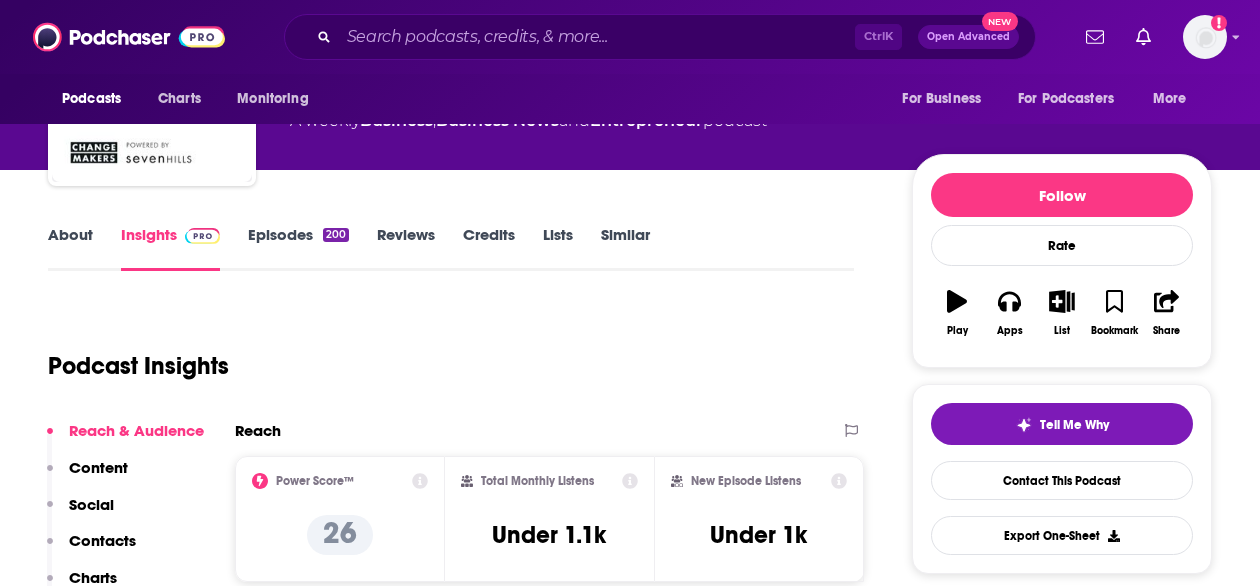 click on "About" at bounding box center [70, 248] 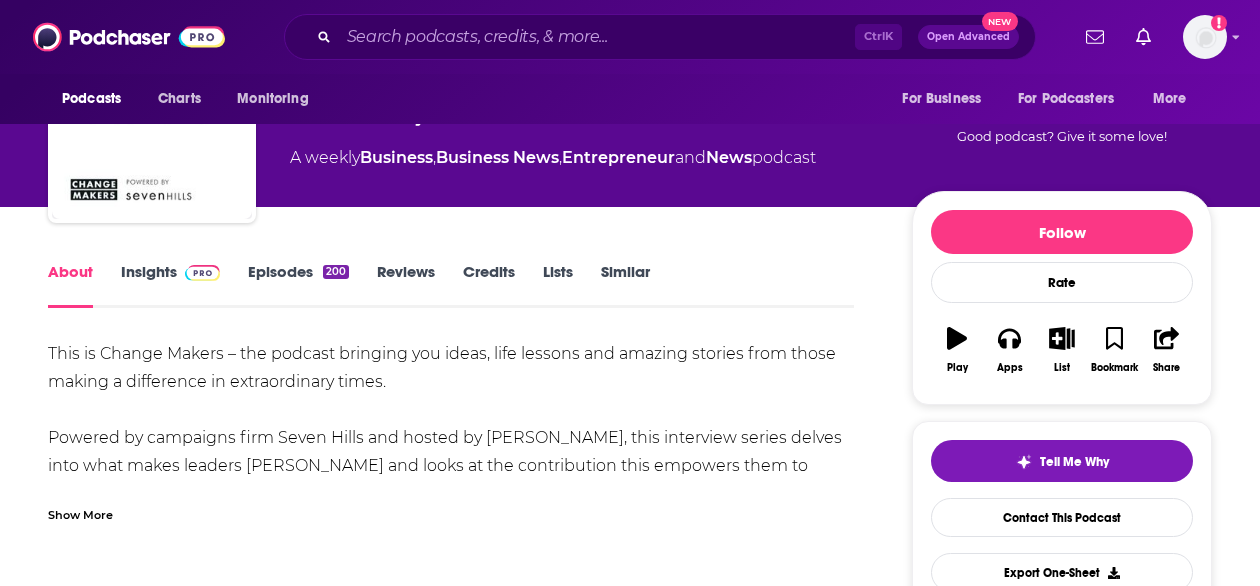 scroll, scrollTop: 120, scrollLeft: 0, axis: vertical 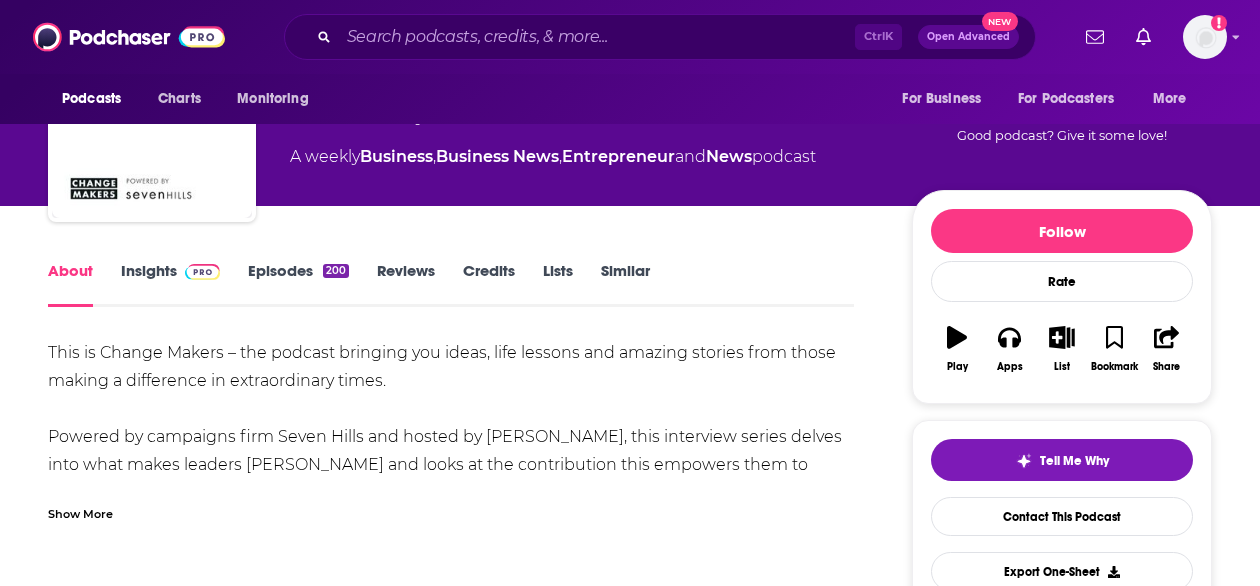 click on "Show More" at bounding box center (80, 512) 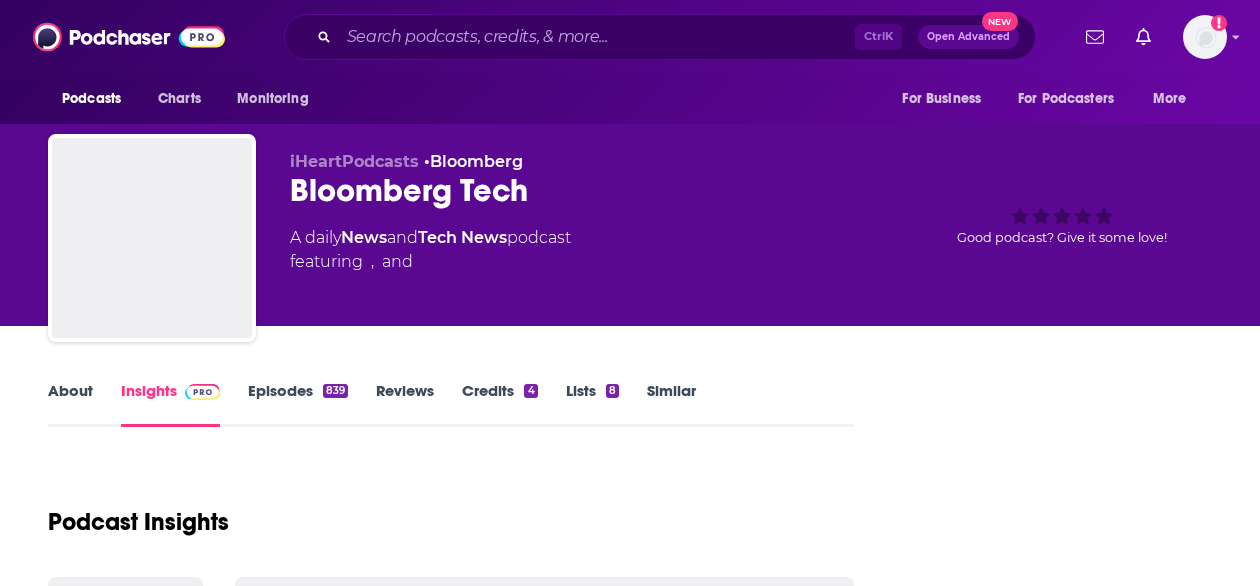 scroll, scrollTop: 0, scrollLeft: 0, axis: both 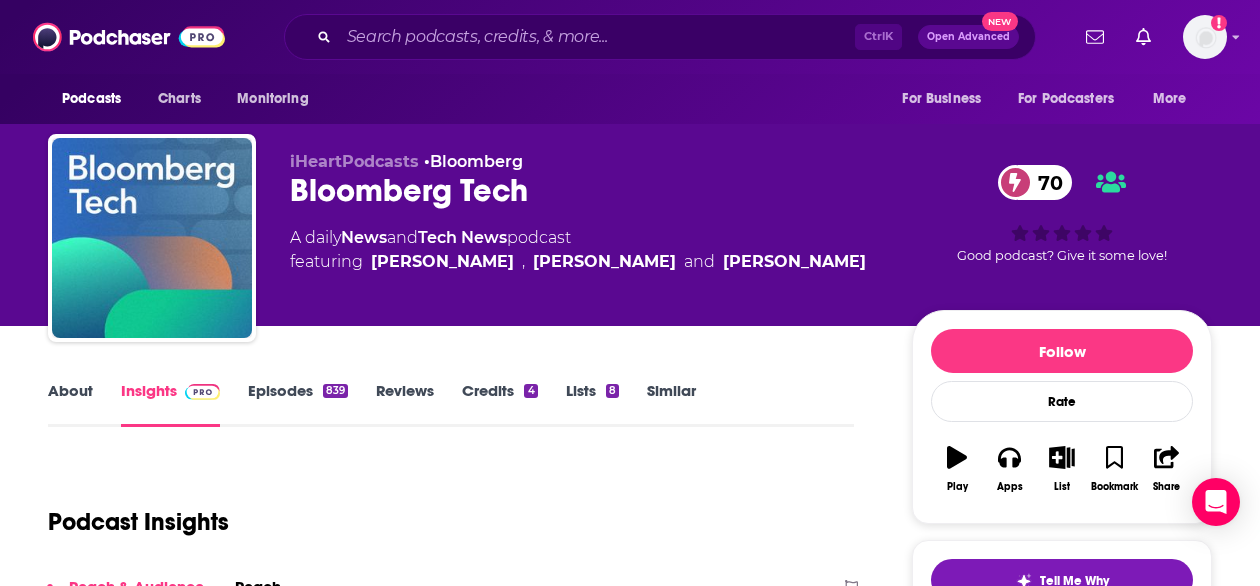 click on "About" at bounding box center [70, 404] 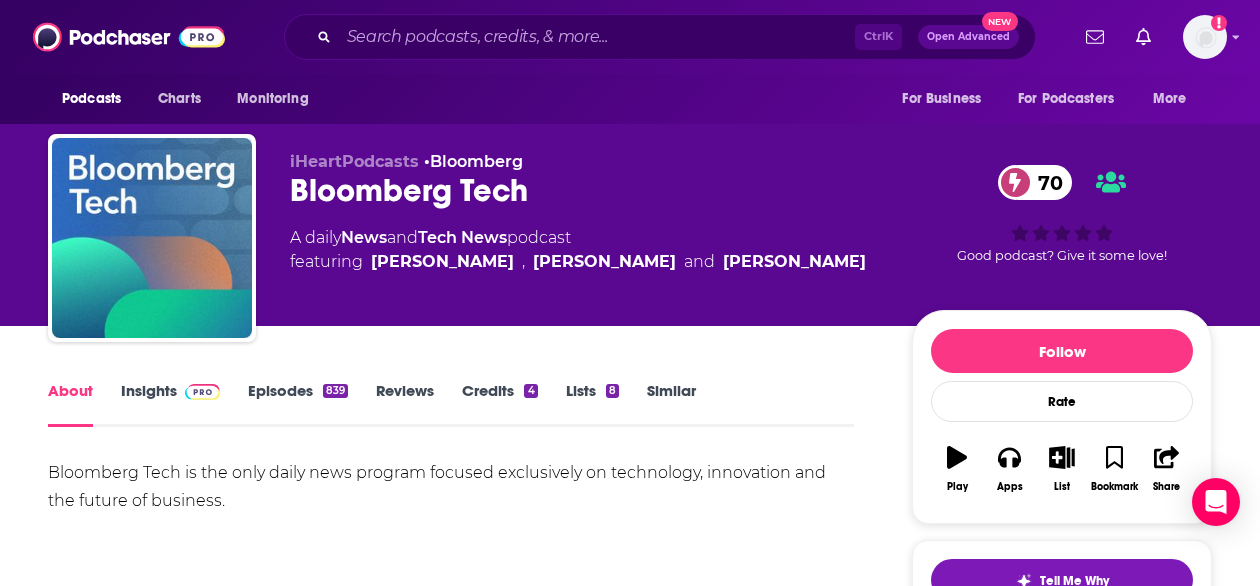 click at bounding box center [198, 390] 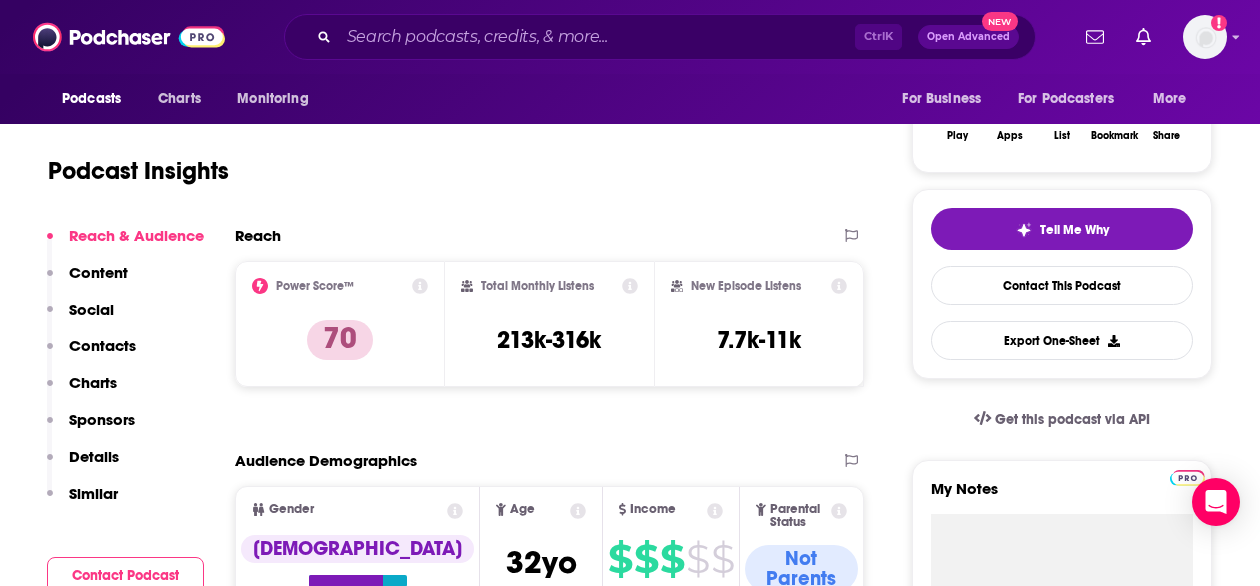 scroll, scrollTop: 0, scrollLeft: 0, axis: both 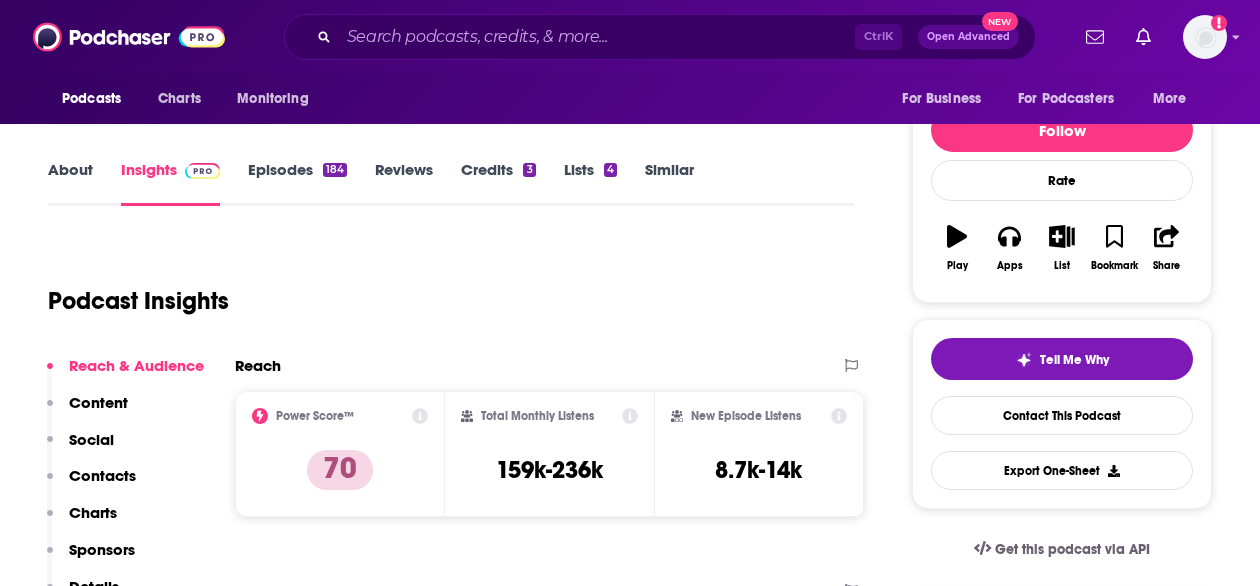 click on "About" at bounding box center [70, 183] 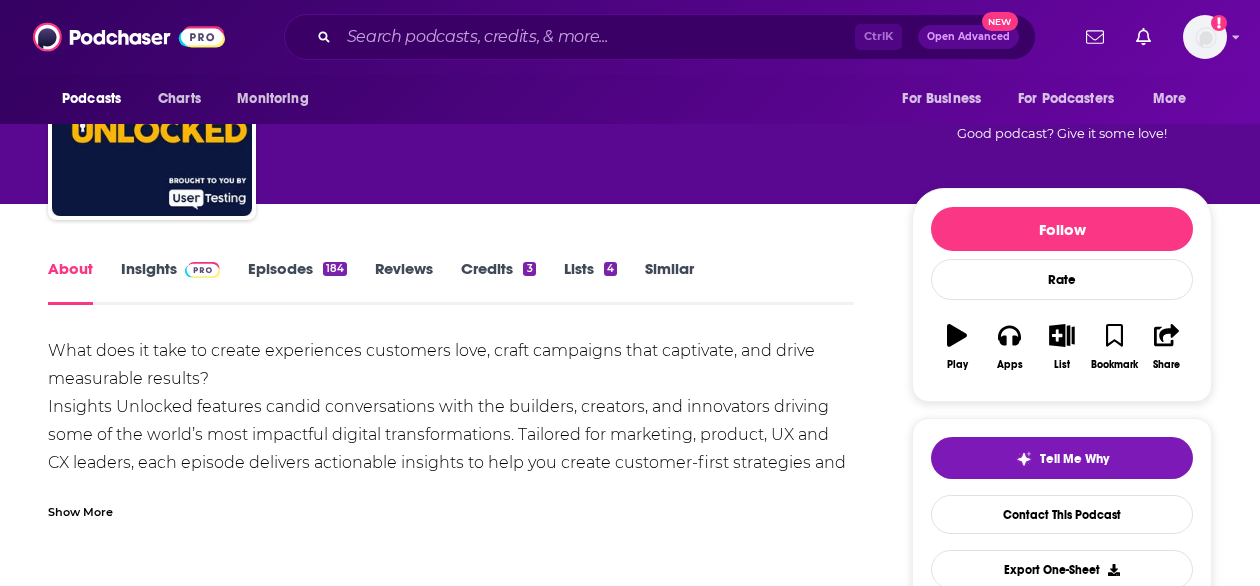 scroll, scrollTop: 123, scrollLeft: 0, axis: vertical 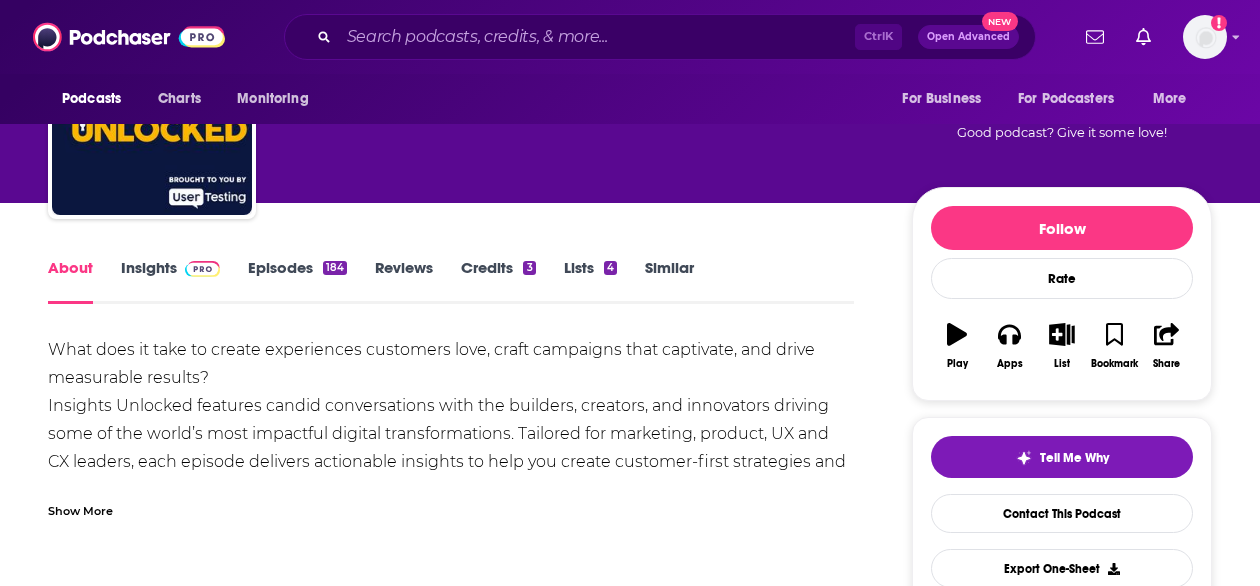 click on "Episodes 184" at bounding box center [297, 281] 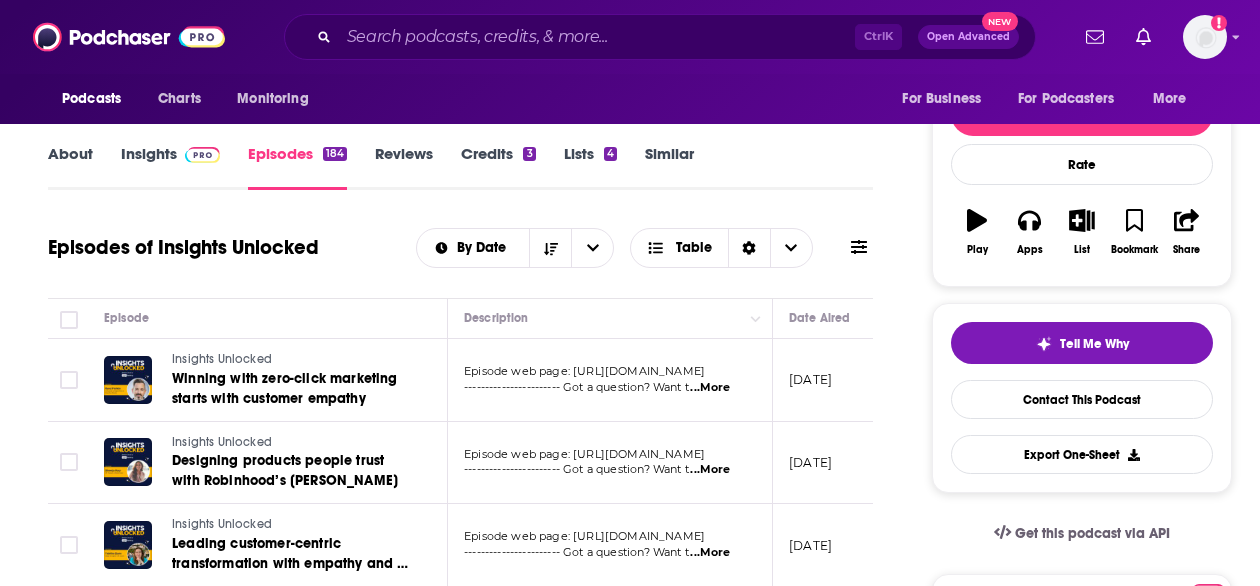 scroll, scrollTop: 155, scrollLeft: 0, axis: vertical 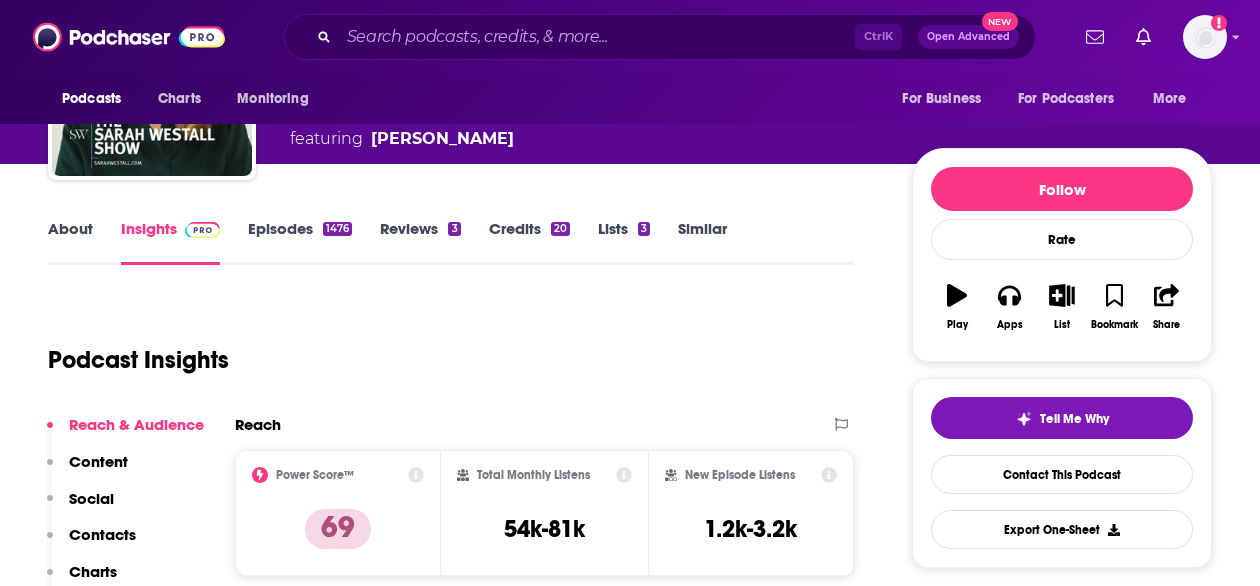 click on "About" at bounding box center [70, 242] 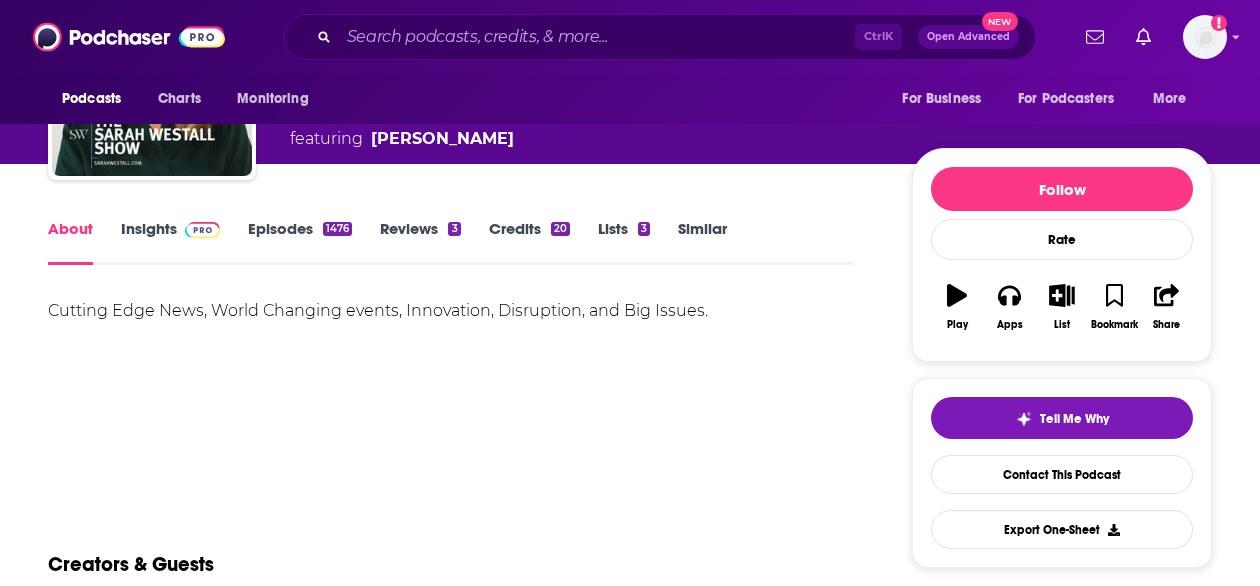 scroll, scrollTop: 0, scrollLeft: 0, axis: both 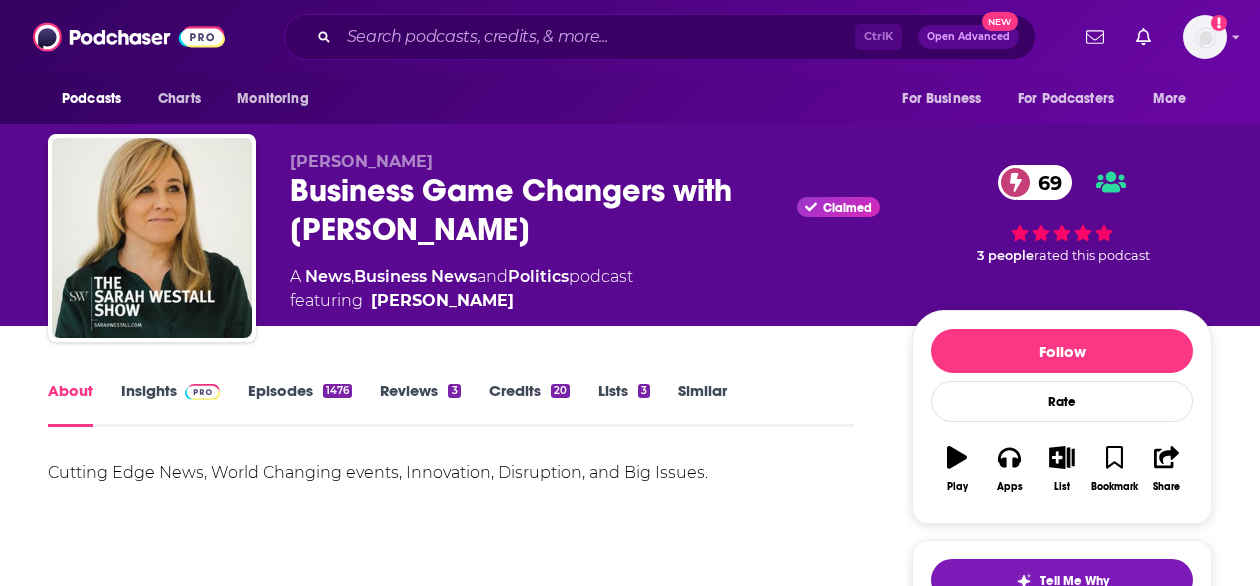 click on "Episodes 1476" at bounding box center (300, 404) 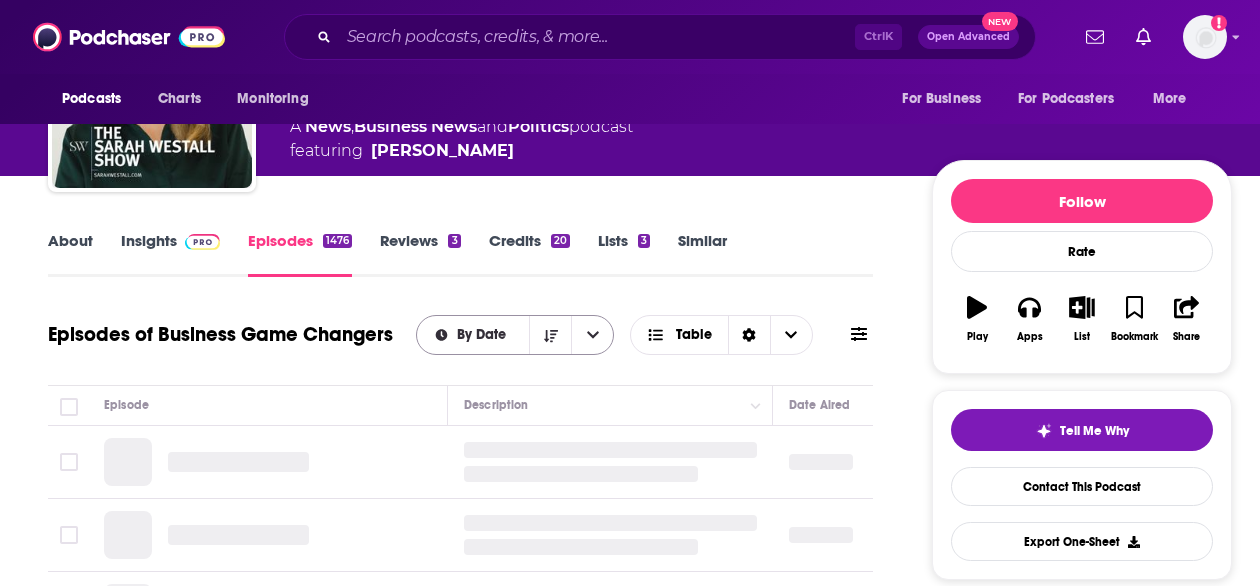 scroll, scrollTop: 151, scrollLeft: 0, axis: vertical 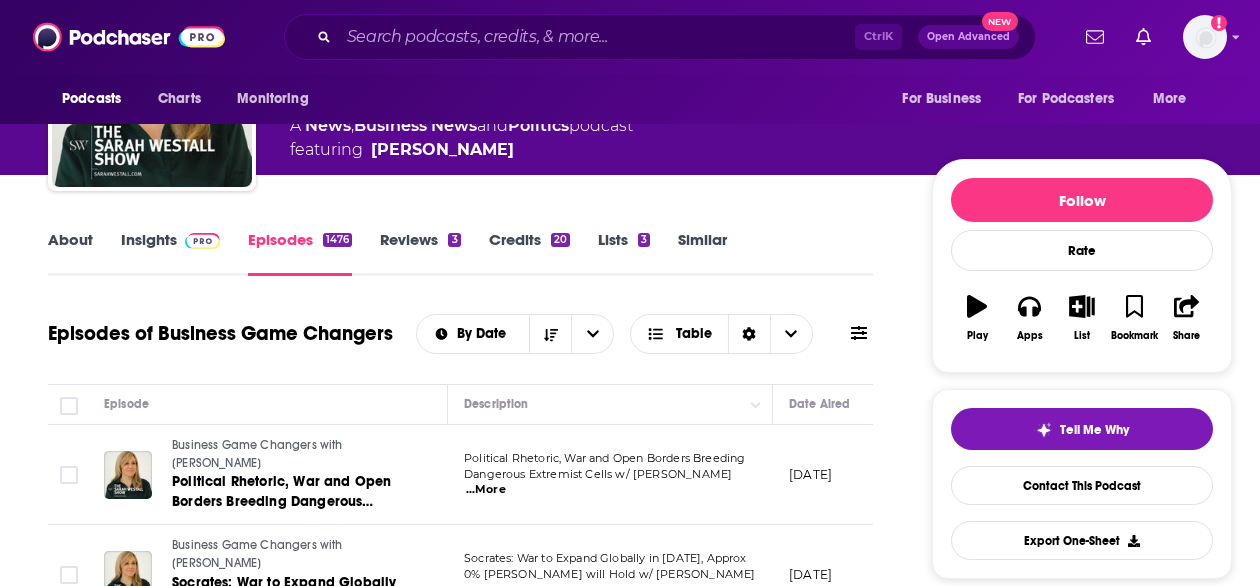 click on "...More" at bounding box center [486, 490] 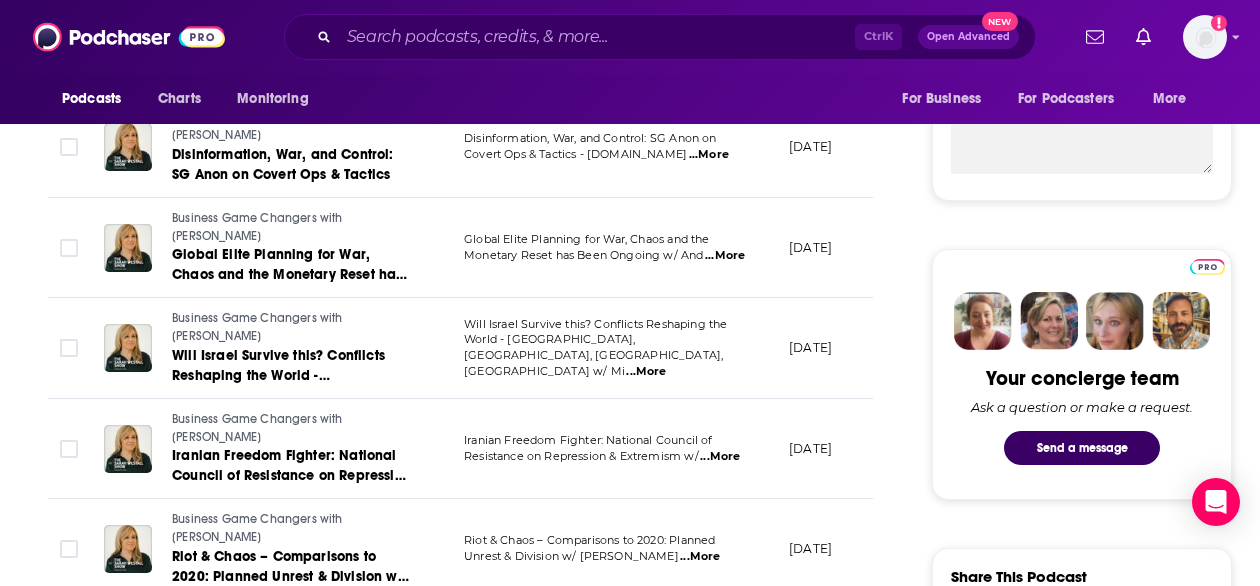 scroll, scrollTop: 782, scrollLeft: 0, axis: vertical 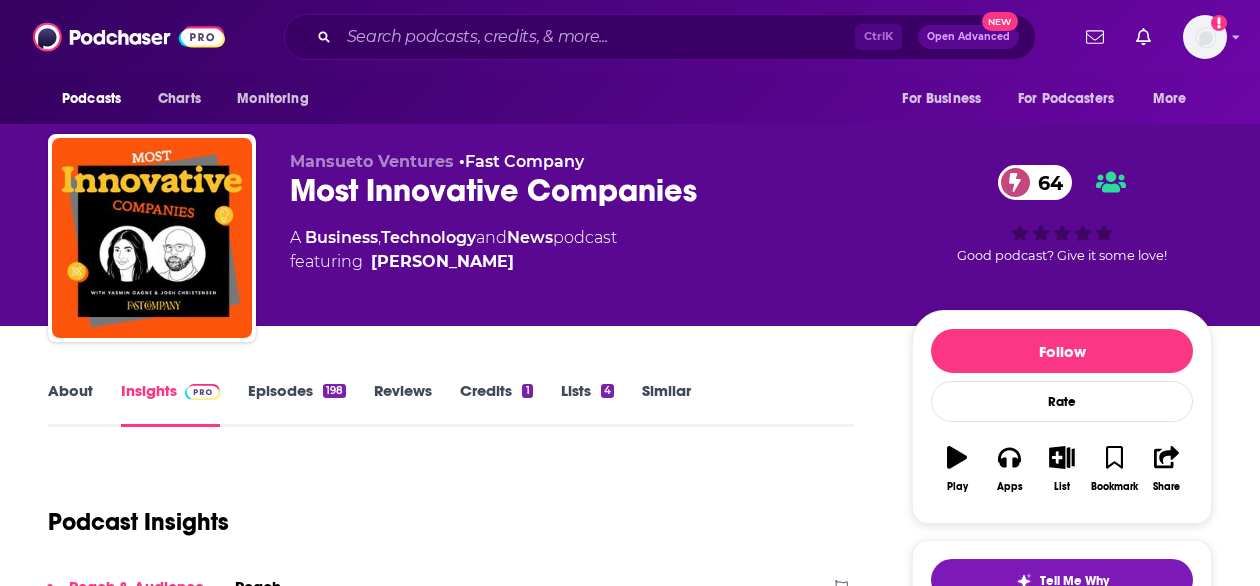 click on "About" at bounding box center [70, 404] 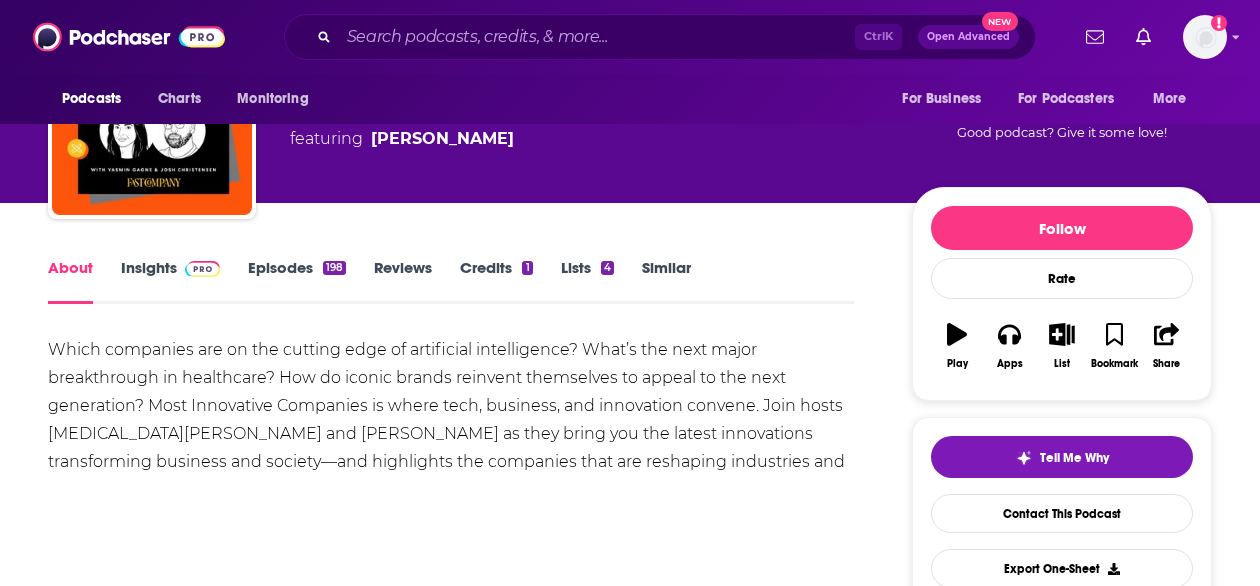 scroll, scrollTop: 124, scrollLeft: 0, axis: vertical 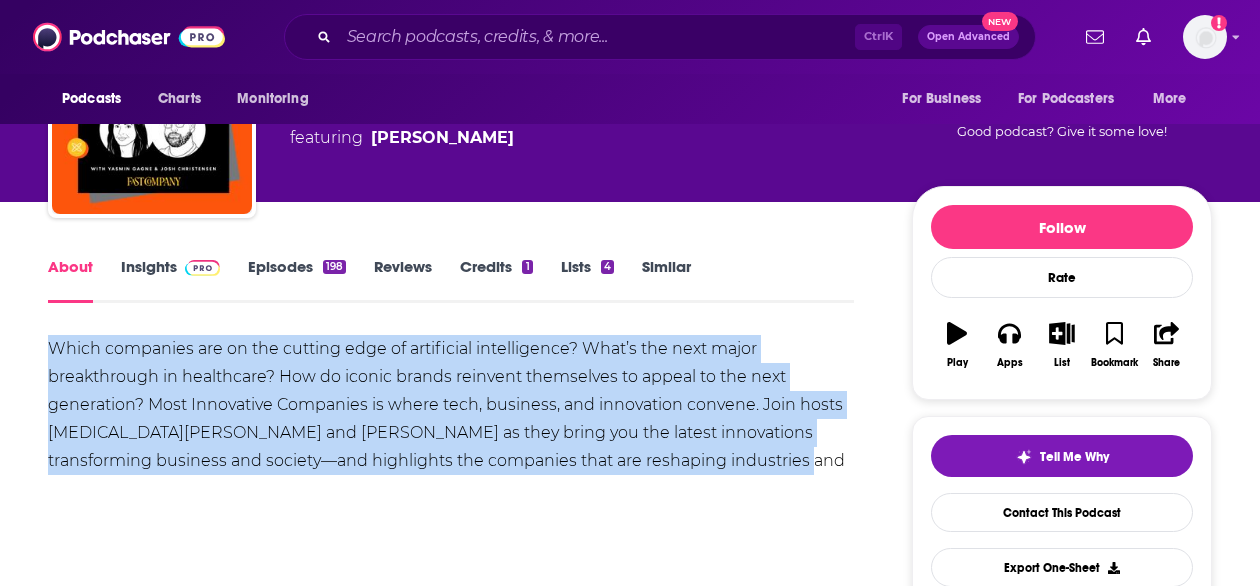 drag, startPoint x: 747, startPoint y: 462, endPoint x: 26, endPoint y: 357, distance: 728.6055 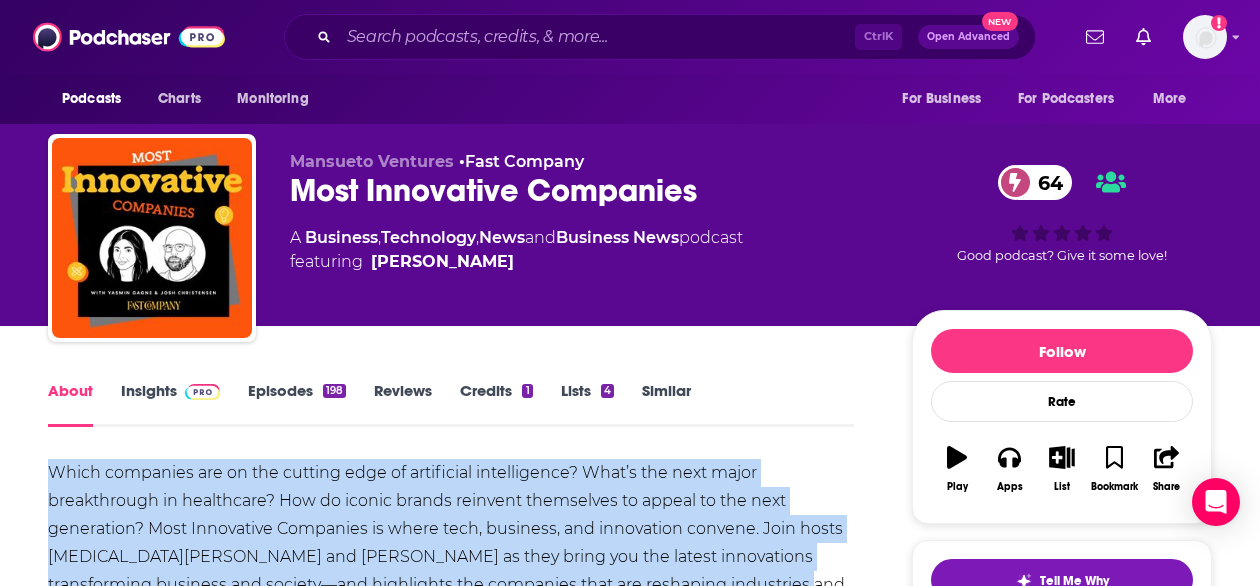 click on "Which companies are on the cutting edge of artificial intelligence? What’s the next major breakthrough in healthcare? How do iconic brands reinvent themselves to appeal to the next generation? Most Innovative Companies is where tech, business, and innovation convene. Join hosts [MEDICAL_DATA][PERSON_NAME] and [PERSON_NAME] as they bring you the latest innovations transforming business and society—and highlights the companies that are reshaping industries and culture." at bounding box center [451, 543] 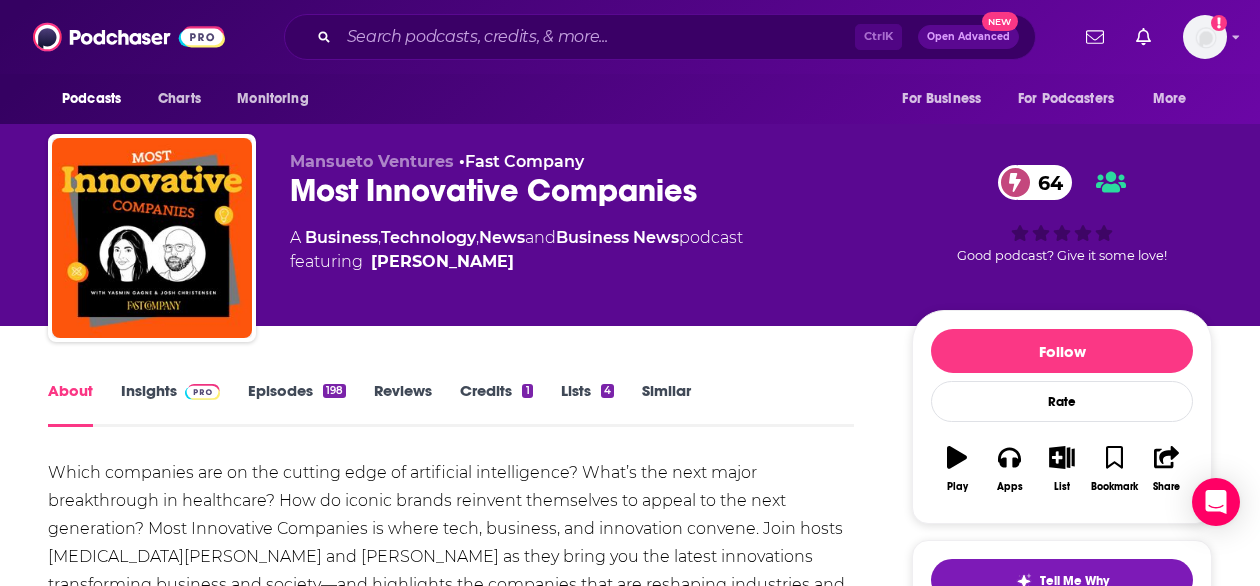 scroll, scrollTop: 30, scrollLeft: 0, axis: vertical 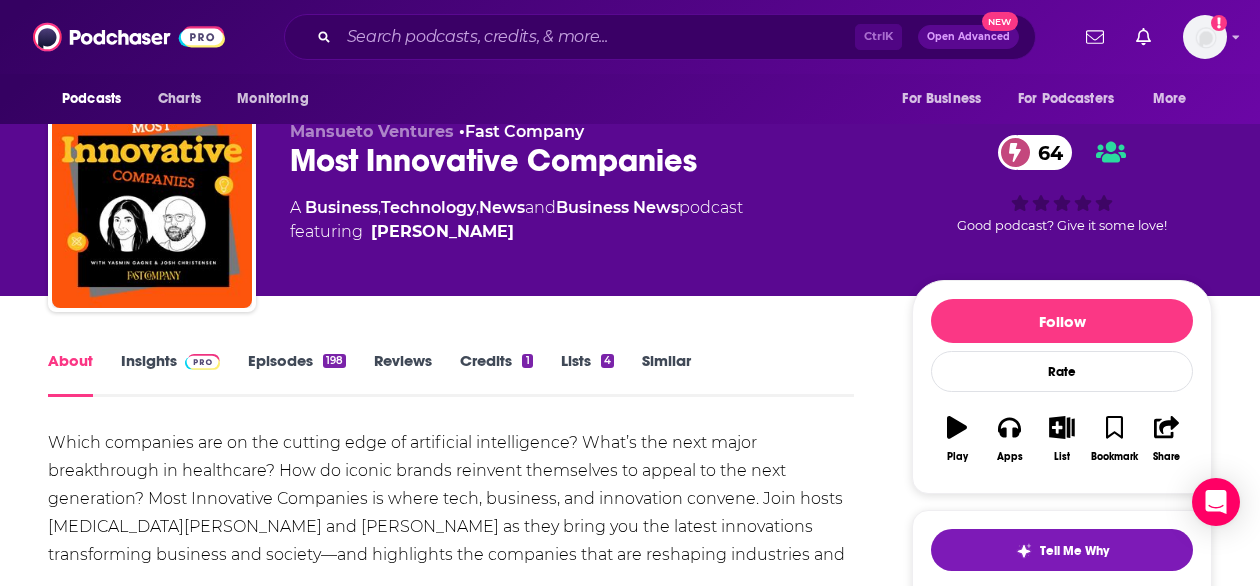 click on "Insights" at bounding box center (170, 374) 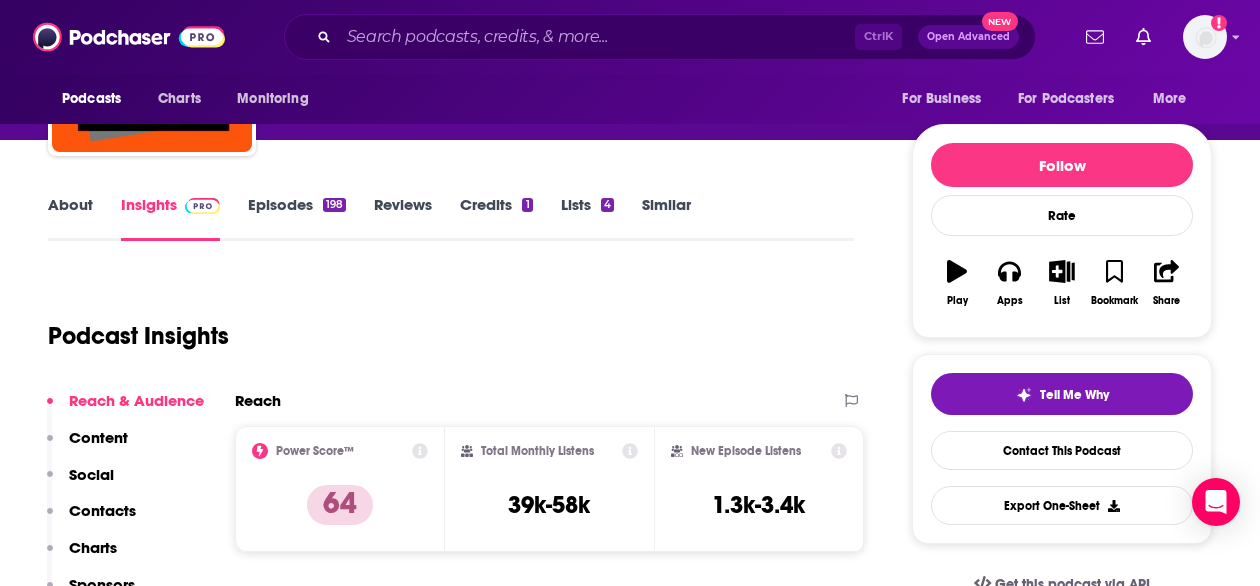scroll, scrollTop: 197, scrollLeft: 0, axis: vertical 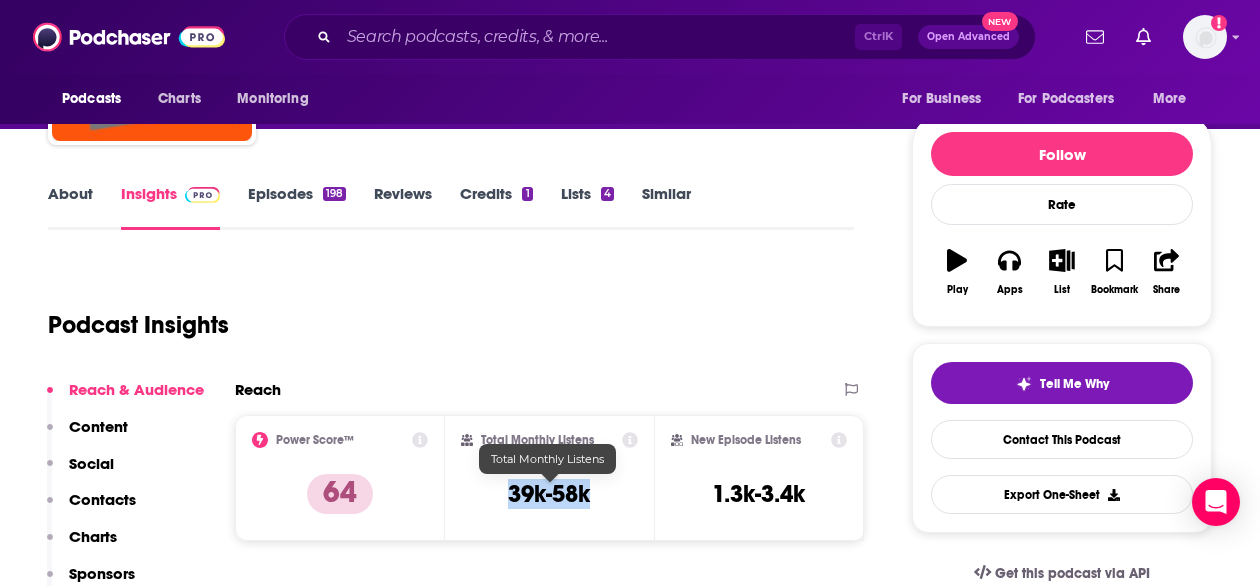 drag, startPoint x: 600, startPoint y: 497, endPoint x: 504, endPoint y: 495, distance: 96.02083 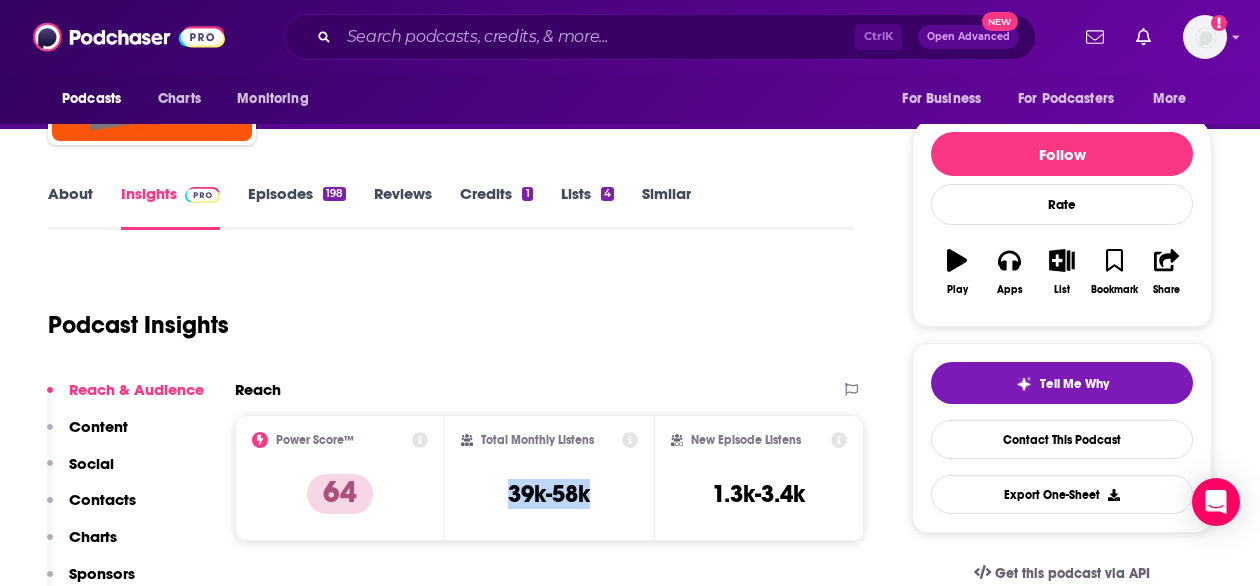 copy on "39k-58k" 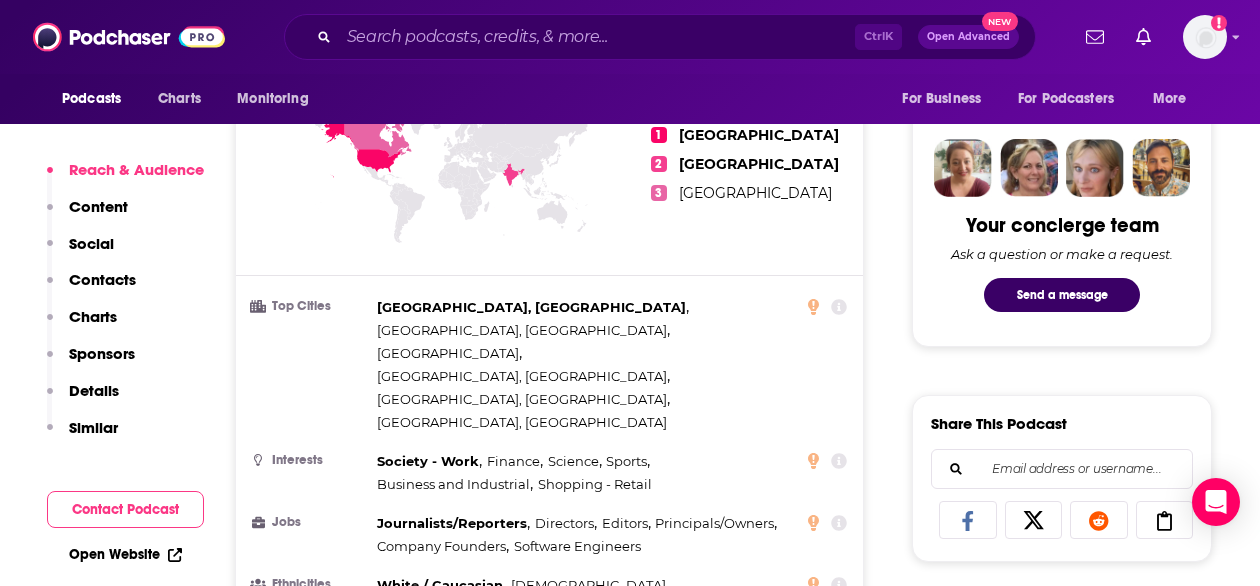 scroll, scrollTop: 935, scrollLeft: 0, axis: vertical 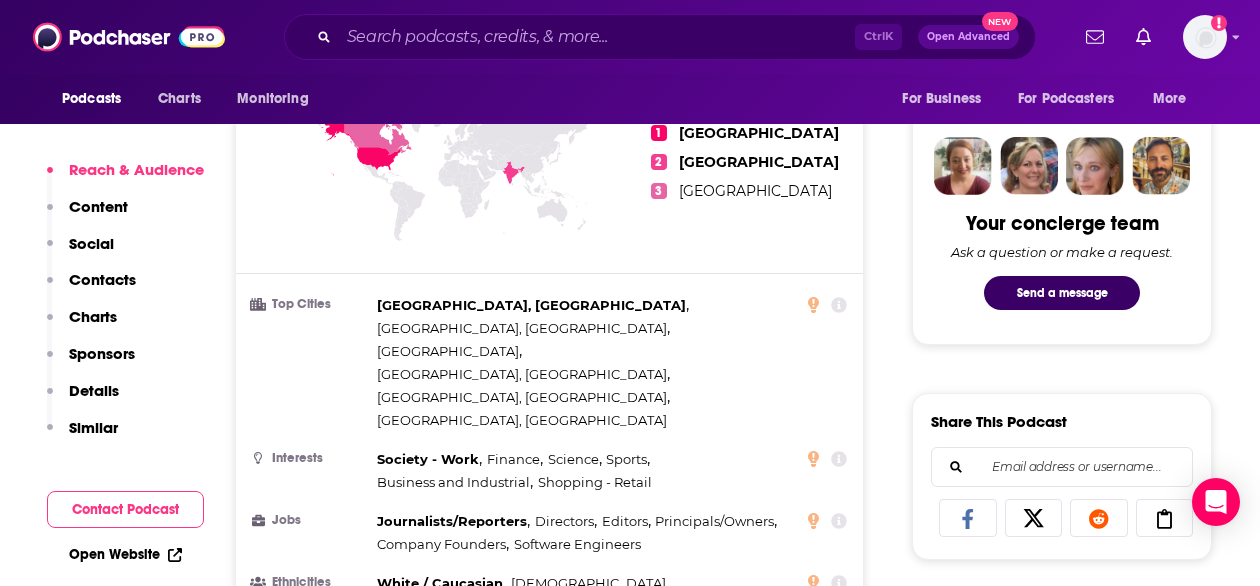 click on "Show More" at bounding box center (544, 657) 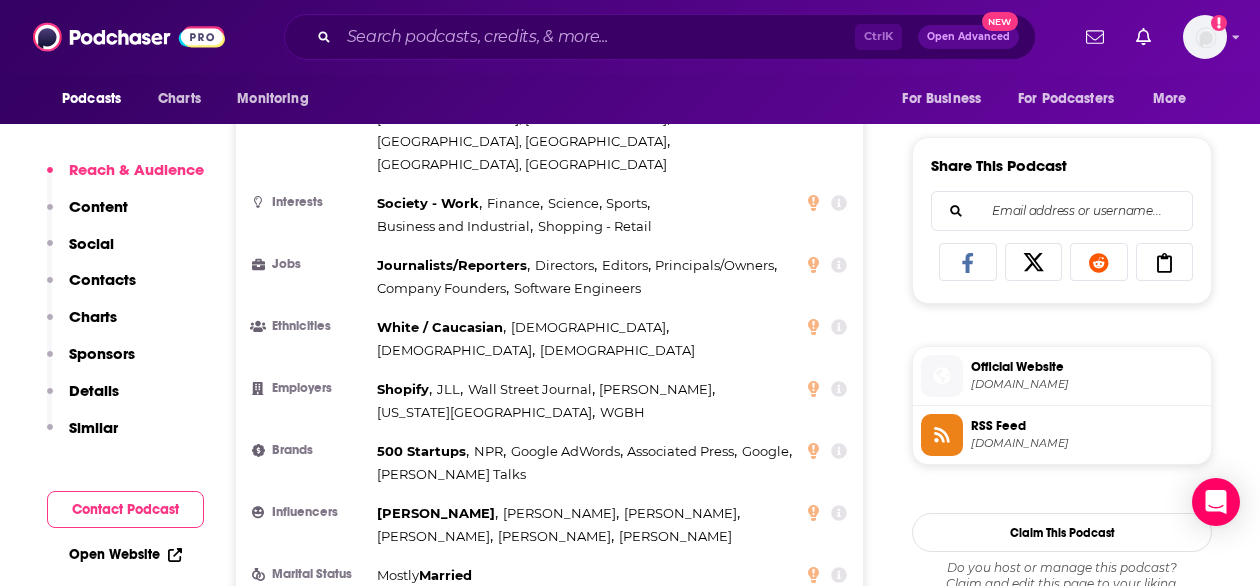 scroll, scrollTop: 1192, scrollLeft: 0, axis: vertical 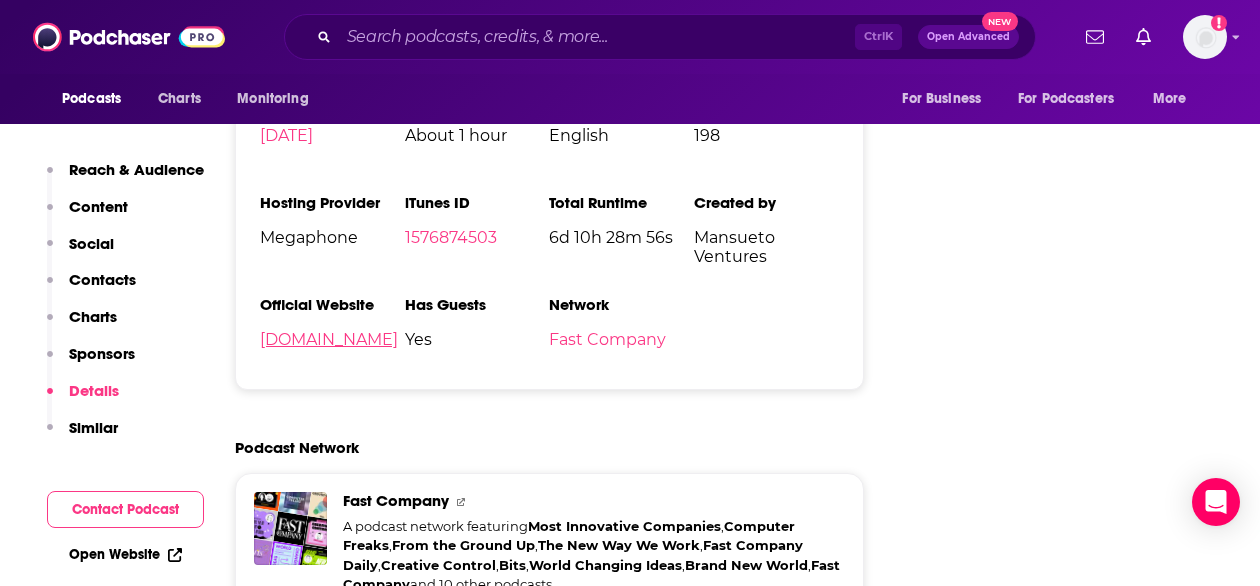 click on "[DOMAIN_NAME]" at bounding box center [329, 339] 